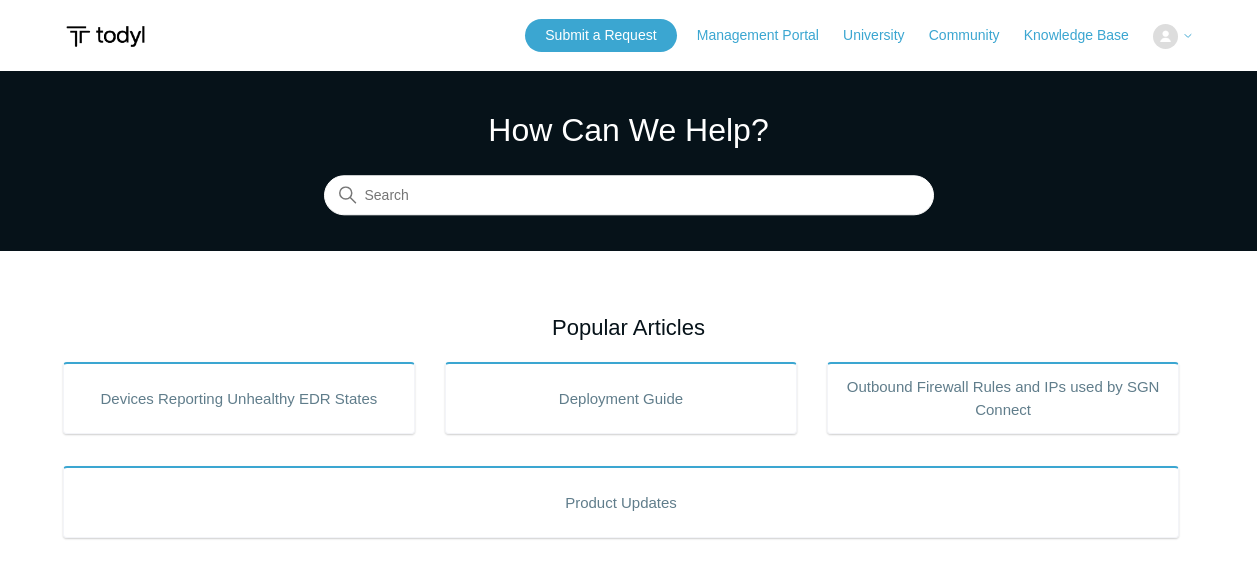 scroll, scrollTop: 0, scrollLeft: 0, axis: both 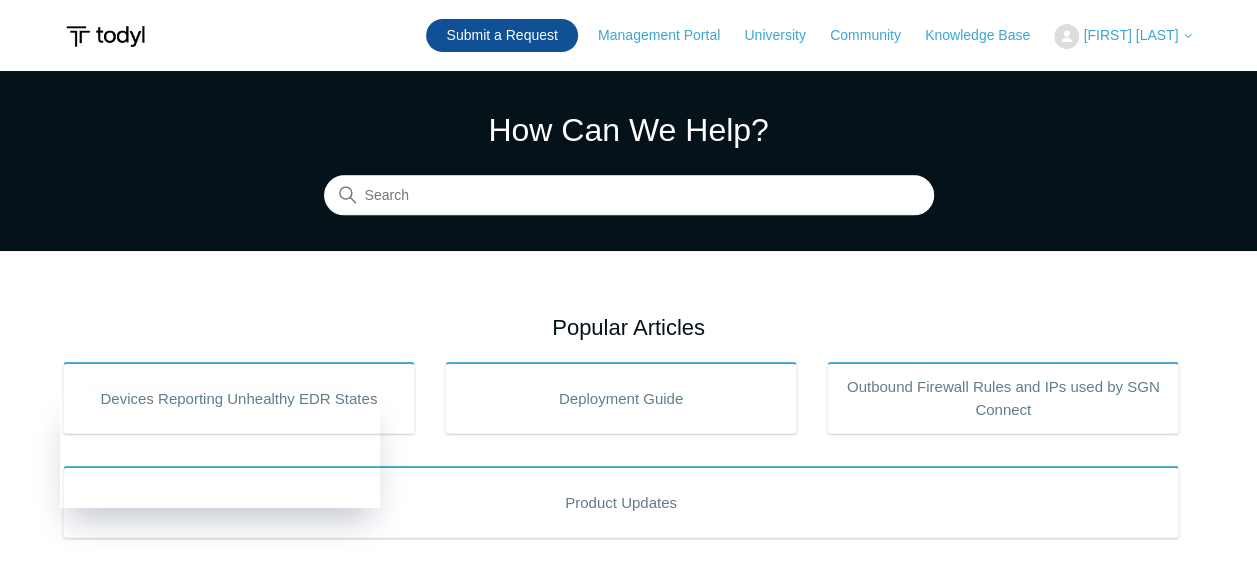 click on "Submit a Request" at bounding box center [501, 35] 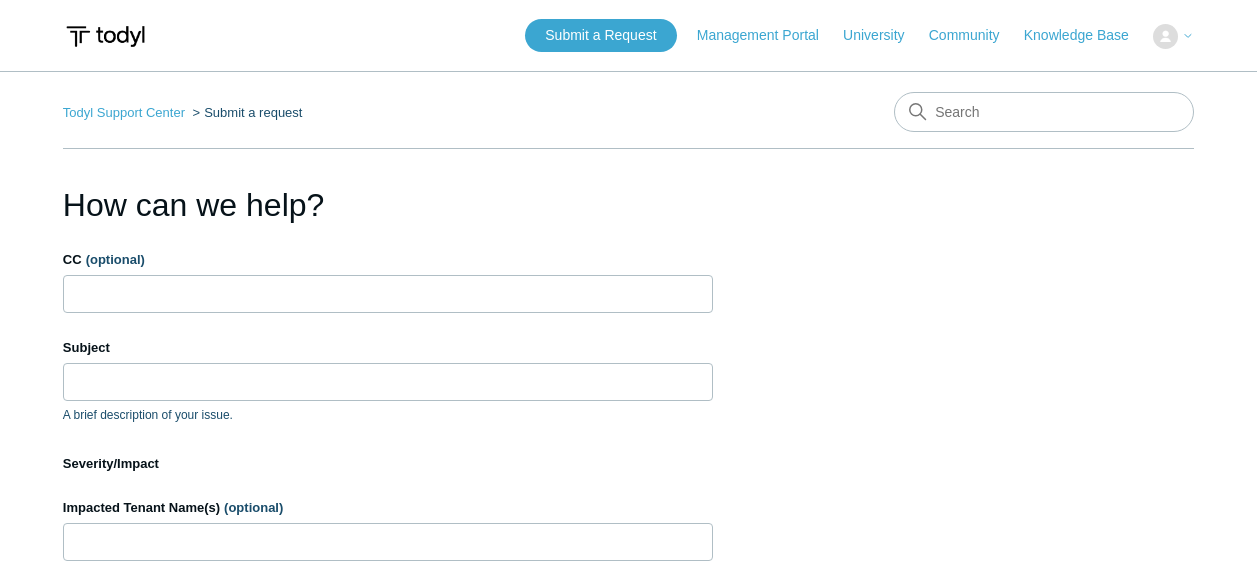 scroll, scrollTop: 0, scrollLeft: 0, axis: both 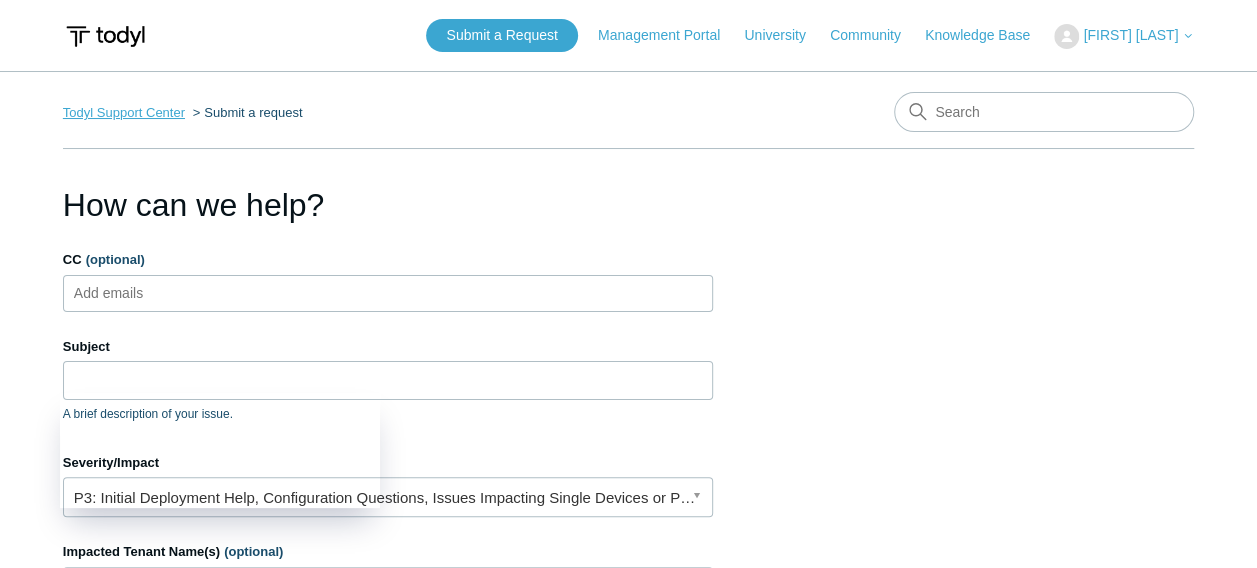 click on "Todyl Support Center" at bounding box center (124, 112) 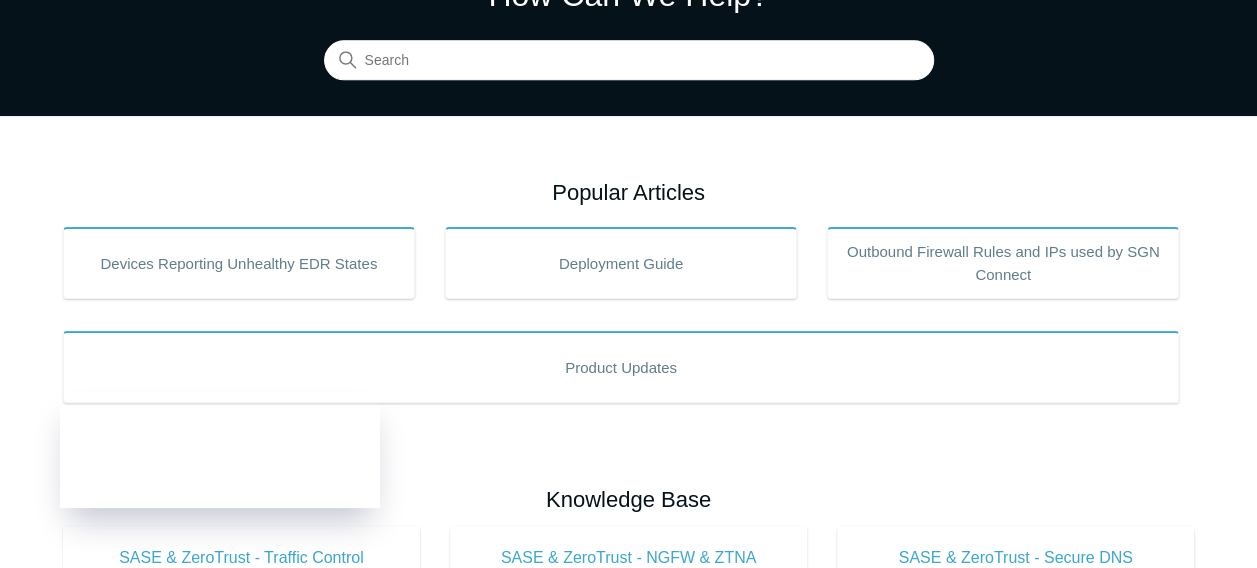scroll, scrollTop: 0, scrollLeft: 0, axis: both 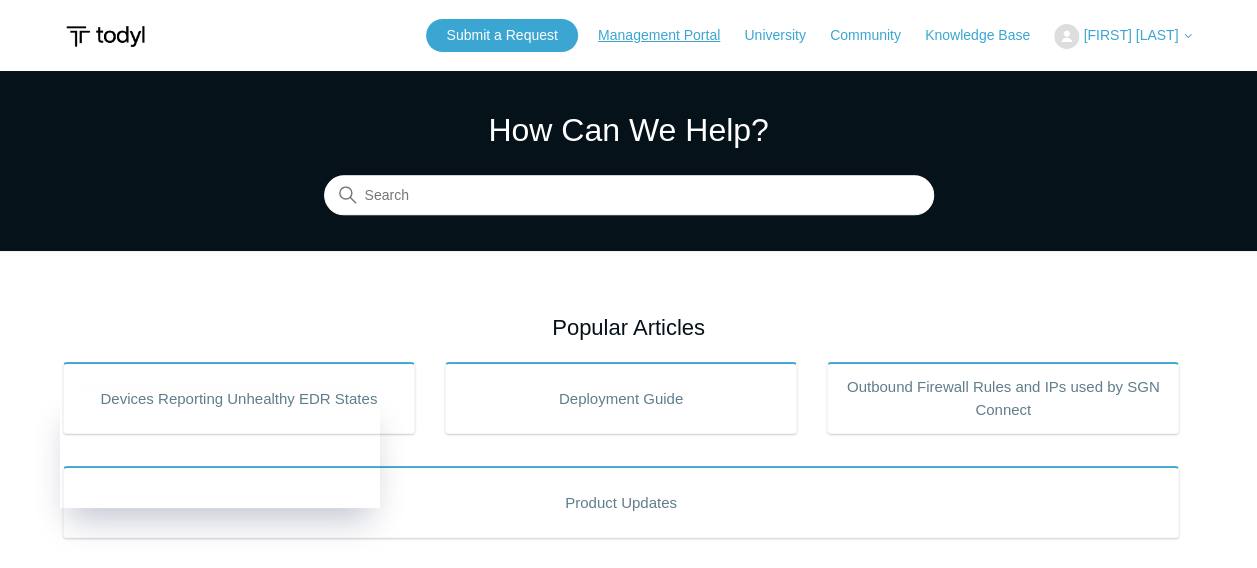 click on "Management Portal" at bounding box center [669, 35] 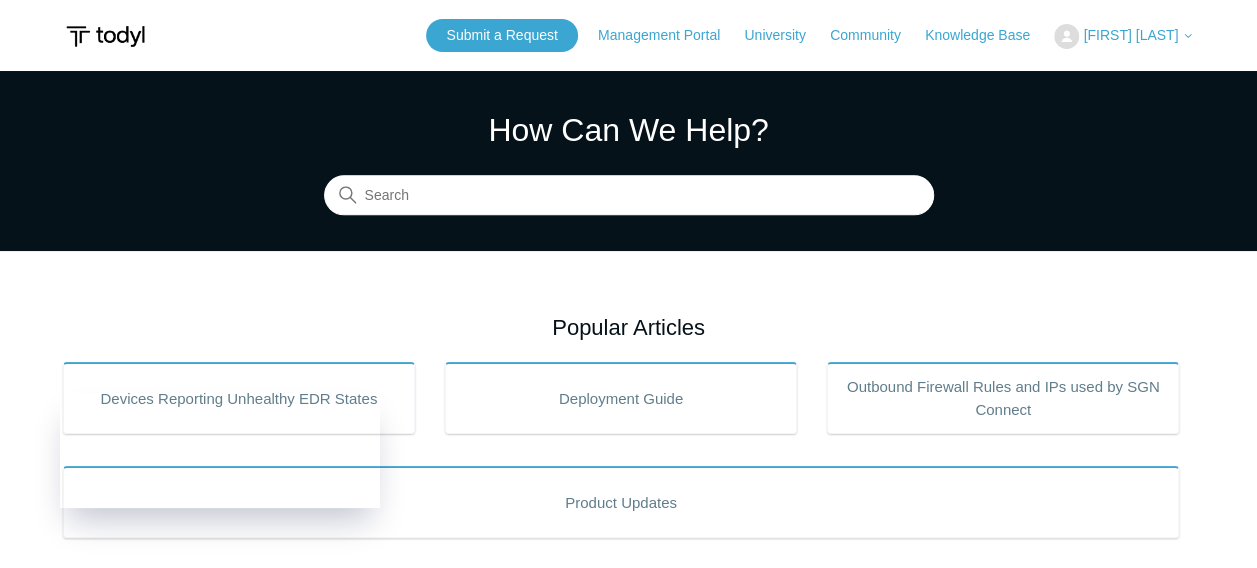click on "[FIRST] [LAST]" at bounding box center (1130, 35) 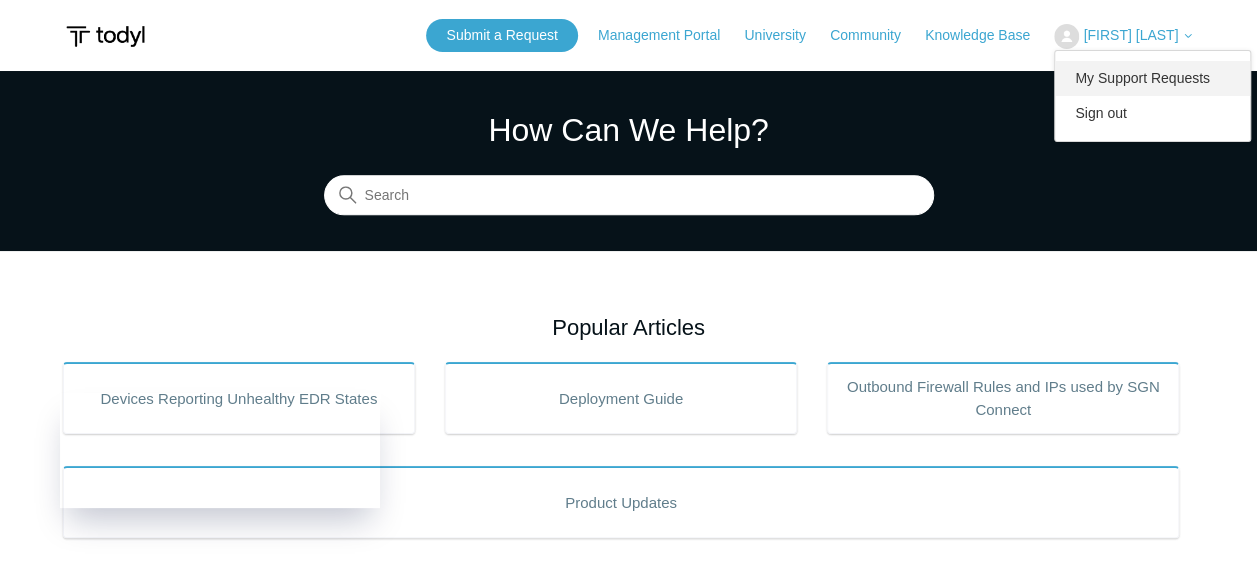 click on "My Support Requests" at bounding box center [1152, 78] 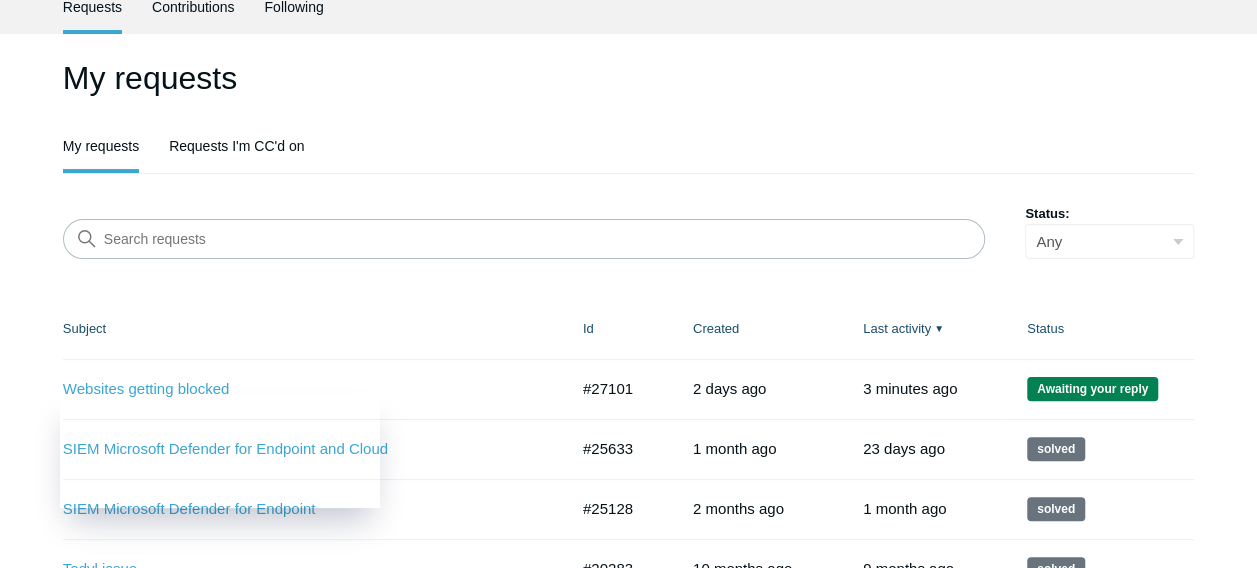 scroll, scrollTop: 300, scrollLeft: 0, axis: vertical 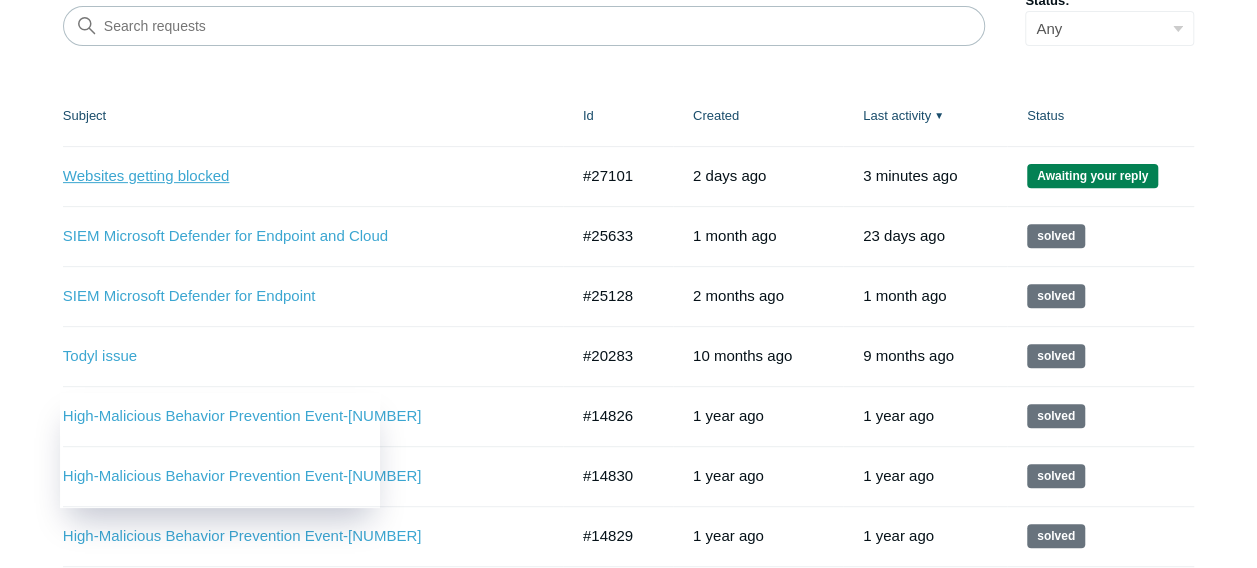 click on "Websites getting blocked" at bounding box center [300, 176] 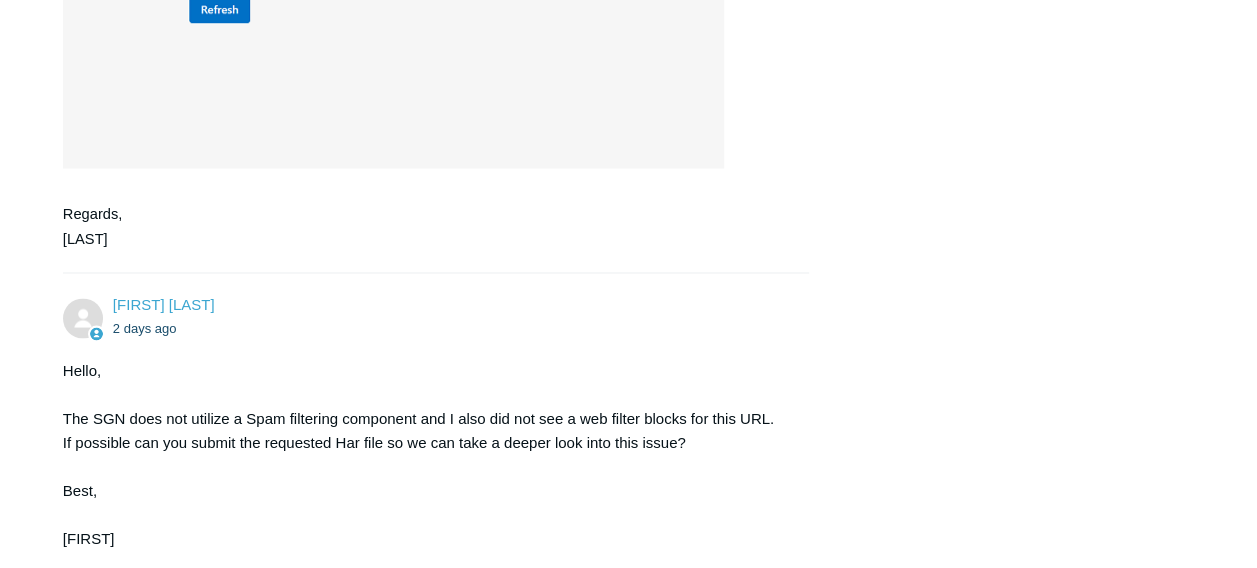 scroll, scrollTop: 1796, scrollLeft: 0, axis: vertical 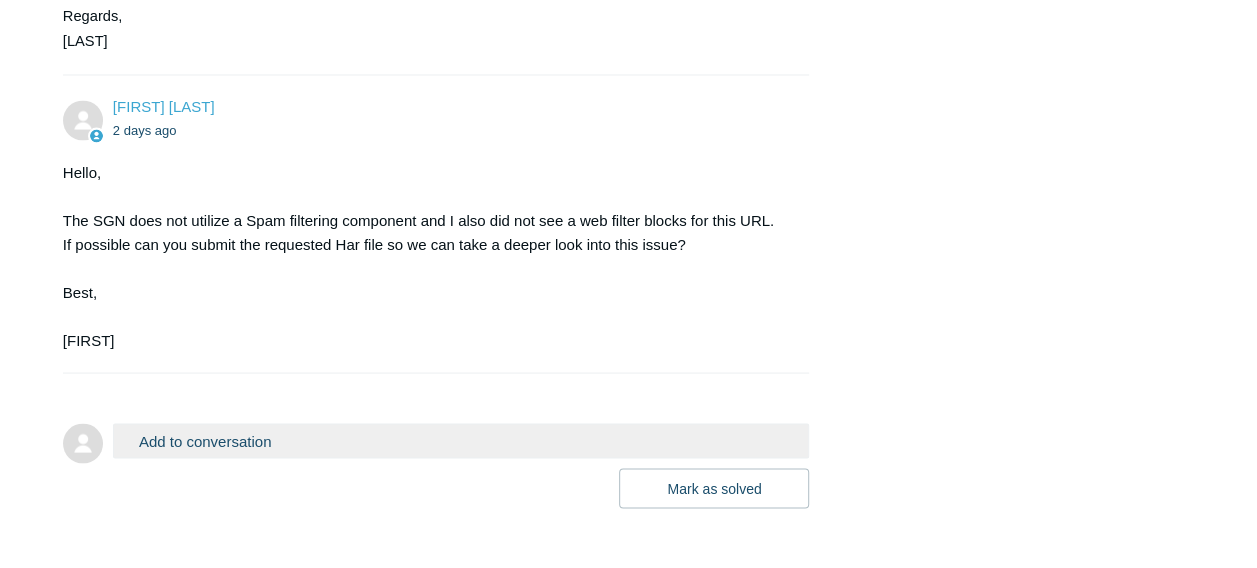 click on "Add to conversation" at bounding box center (461, 440) 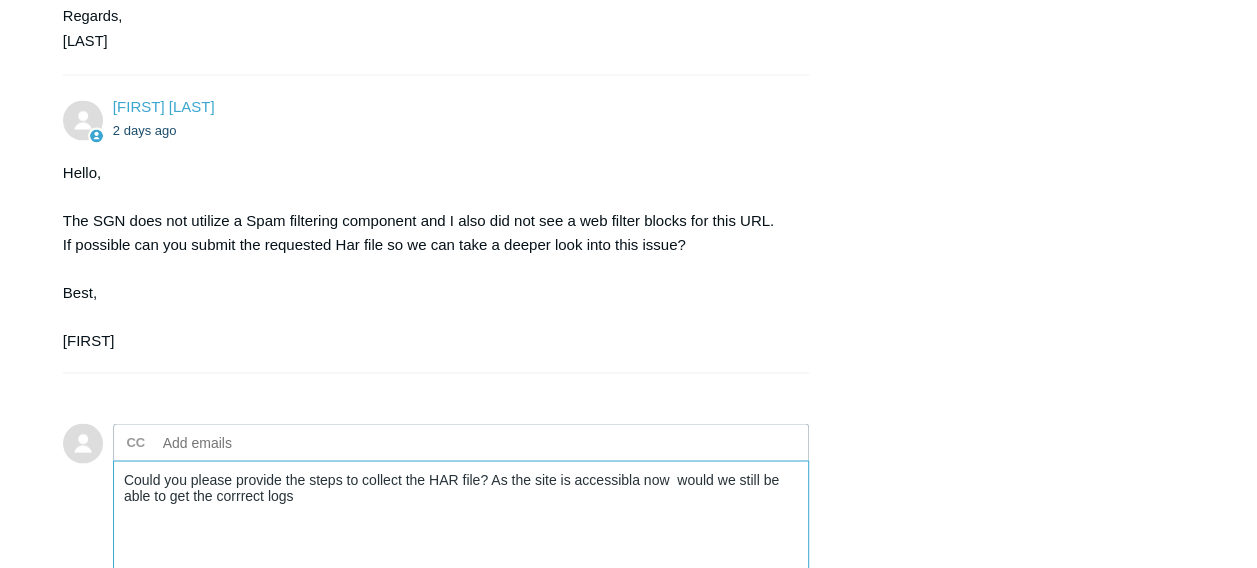 click on "Could you please provide the steps to collect the HAR file? As the site is accessibla now  would we still be able to get the corrrect logs" at bounding box center [461, 527] 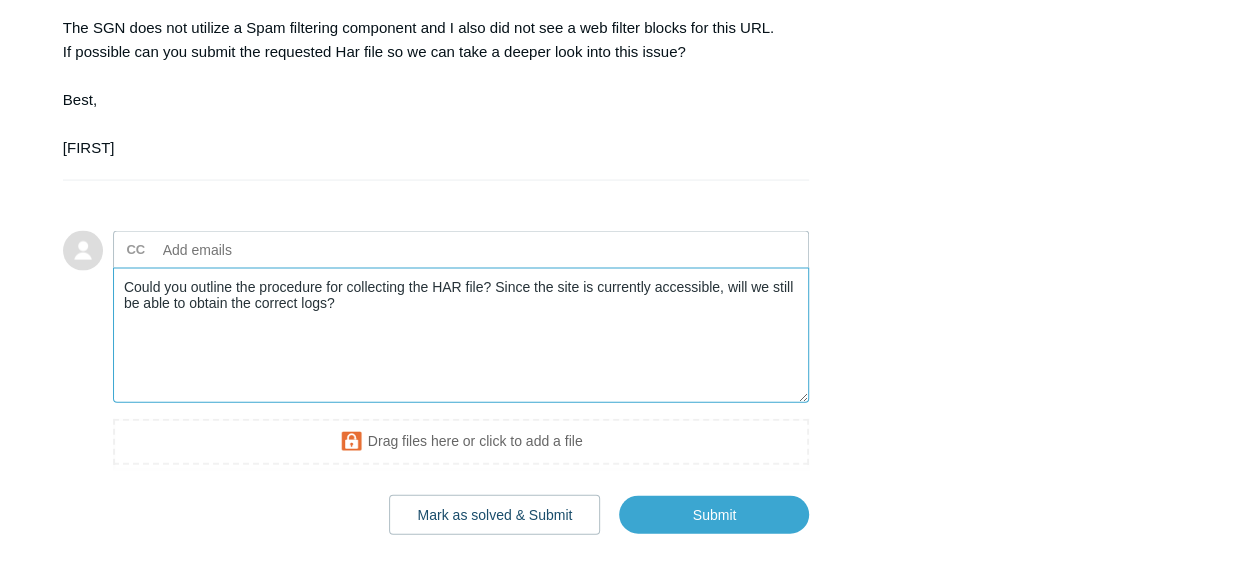 scroll, scrollTop: 1996, scrollLeft: 0, axis: vertical 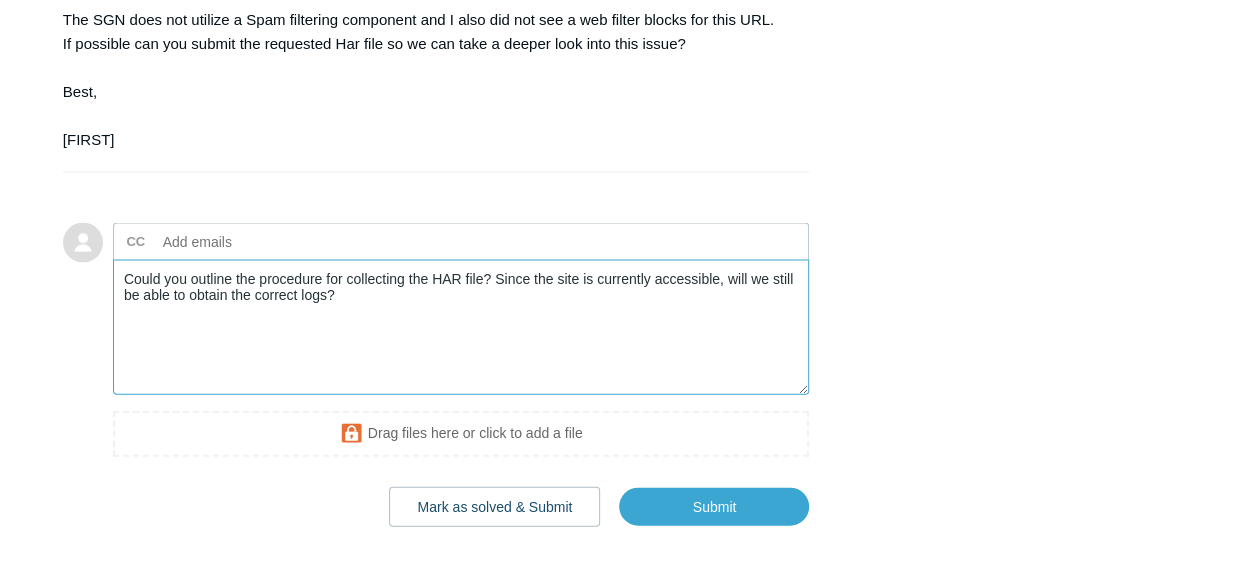 click on "Could you outline the procedure for collecting the HAR file? Since the site is currently accessible, will we still be able to obtain the correct logs?" at bounding box center (461, 327) 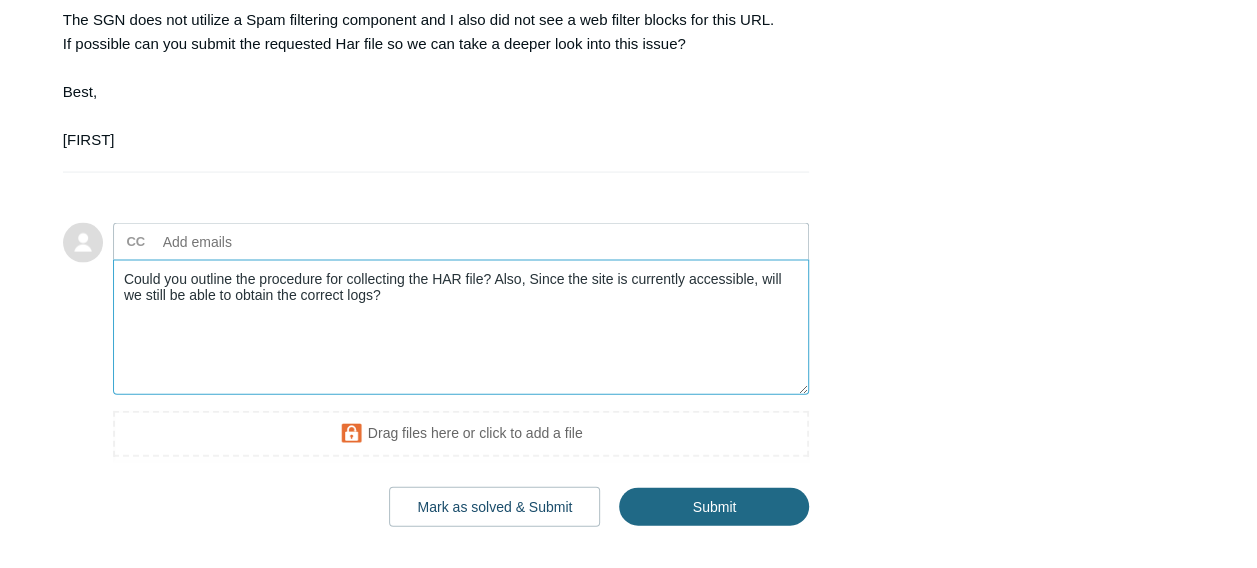 type on "Could you outline the procedure for collecting the HAR file? Also, Since the site is currently accessible, will we still be able to obtain the correct logs?" 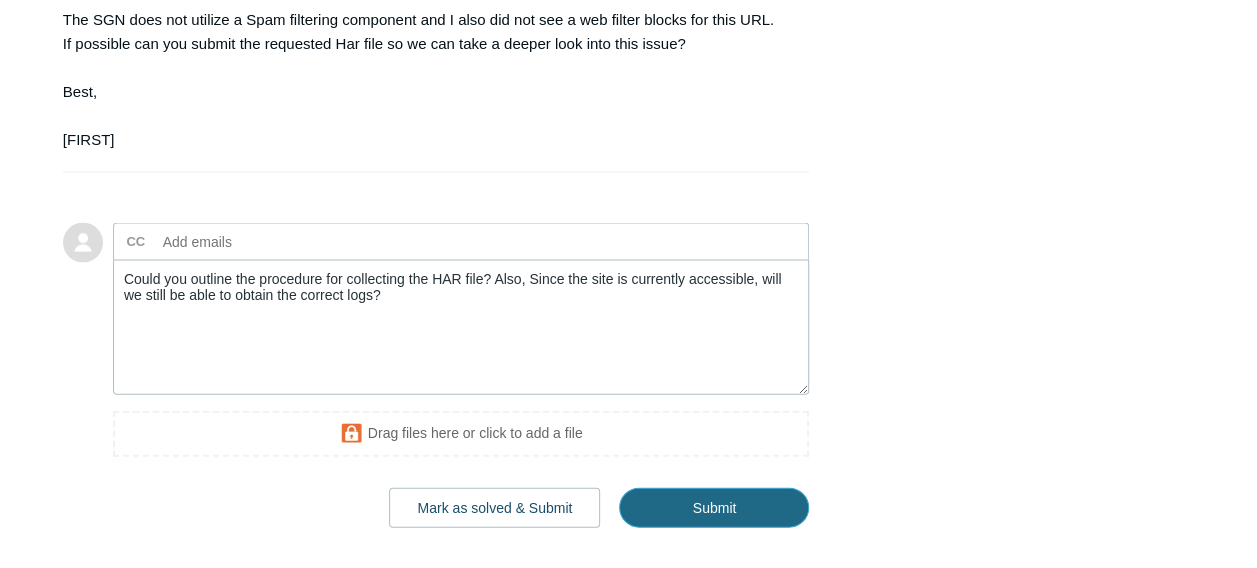 click on "Submit" at bounding box center (714, 508) 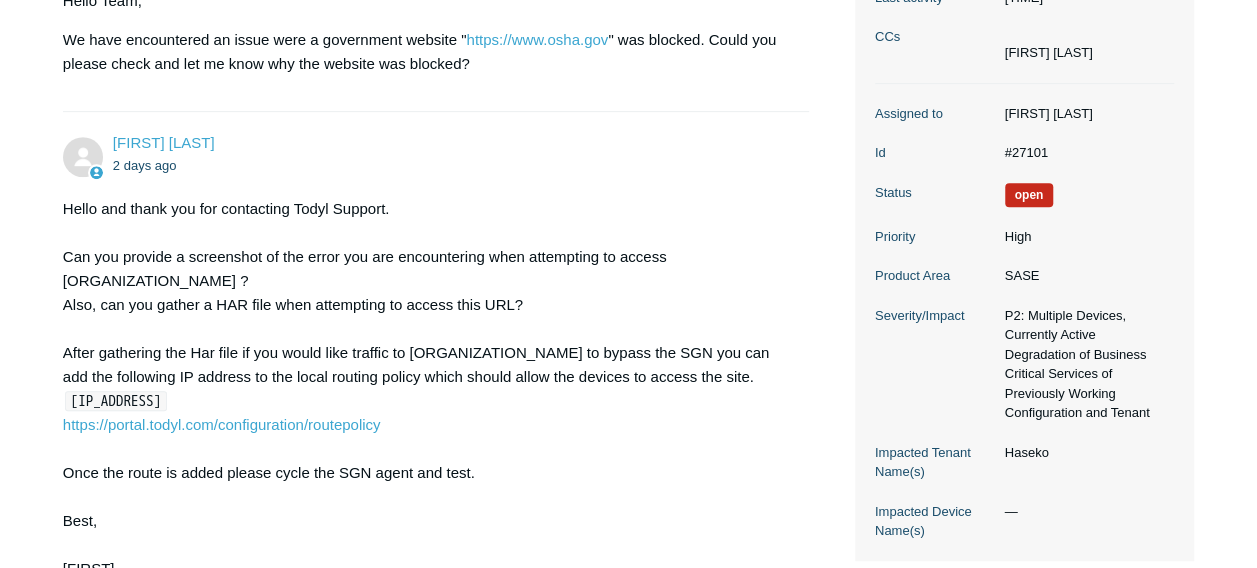 scroll, scrollTop: 0, scrollLeft: 0, axis: both 